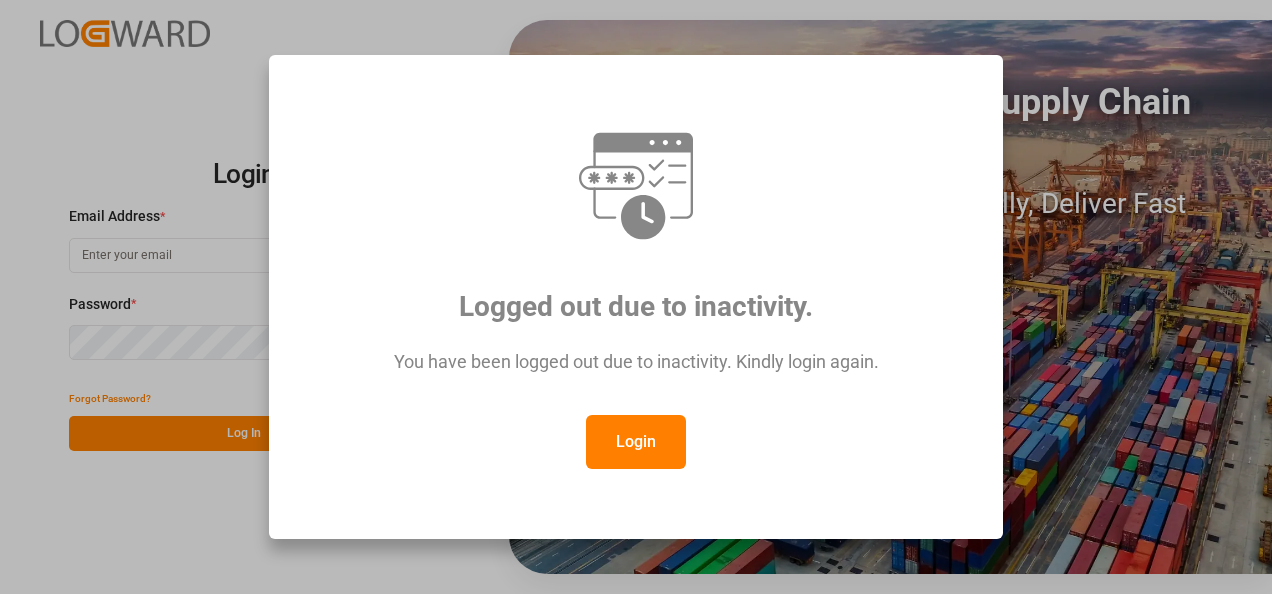 scroll, scrollTop: 0, scrollLeft: 0, axis: both 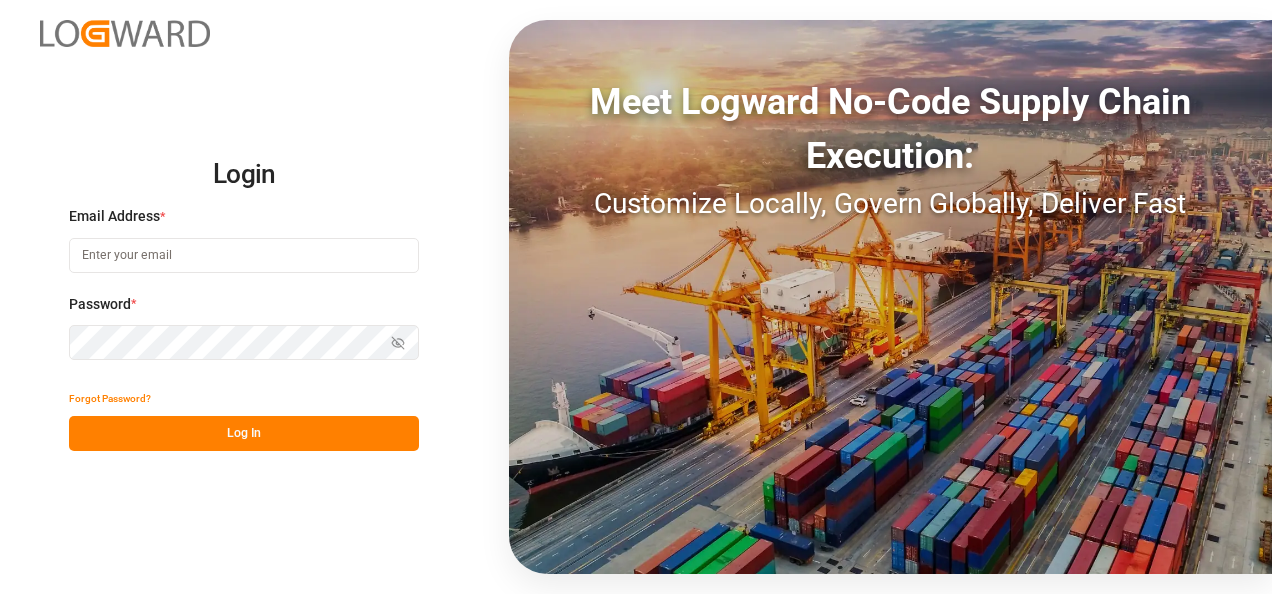 click at bounding box center (244, 255) 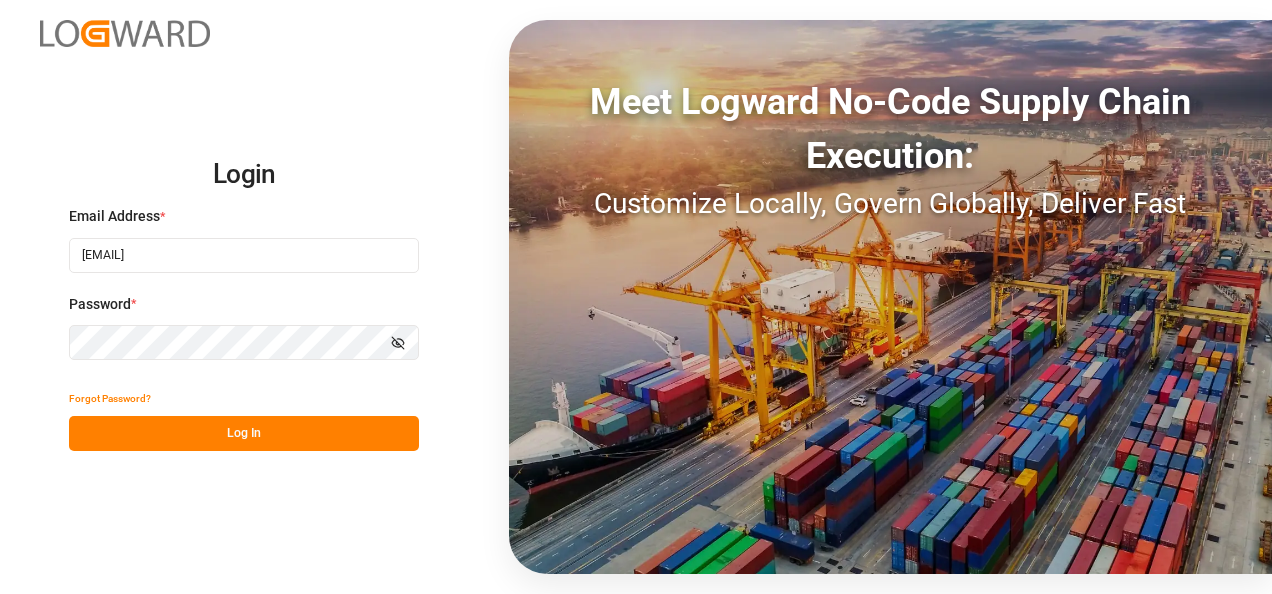 click on "Log In" at bounding box center [244, 433] 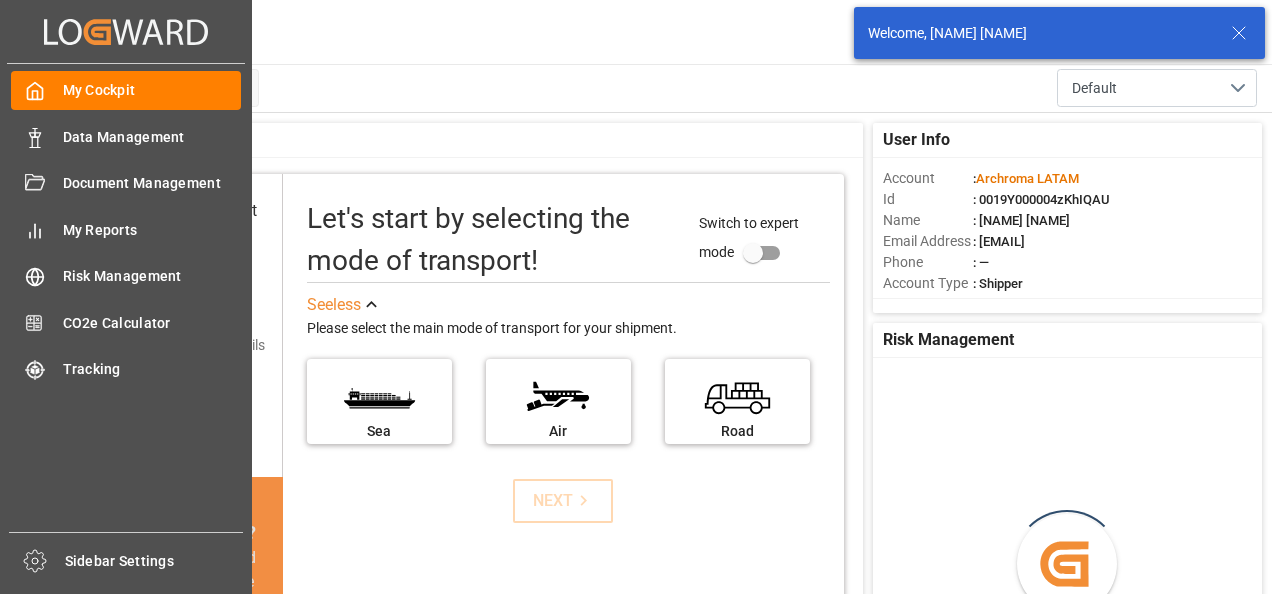 click on "Data Management" at bounding box center [152, 137] 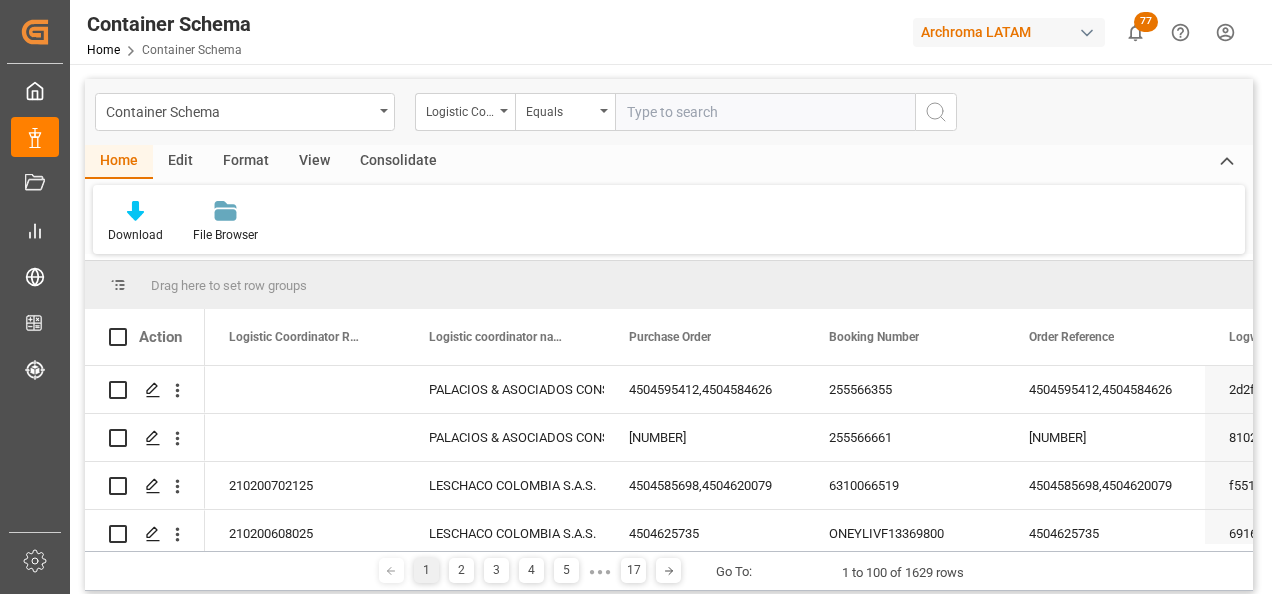 click on "Container Schema" at bounding box center [239, 110] 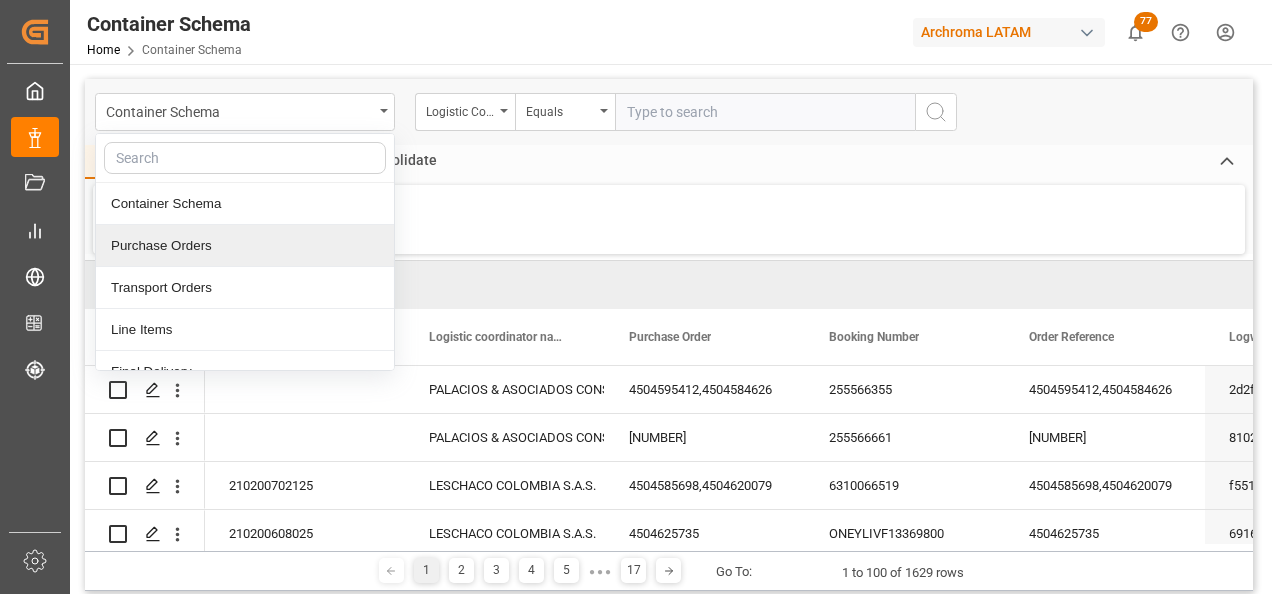 click on "Purchase Orders" at bounding box center (245, 246) 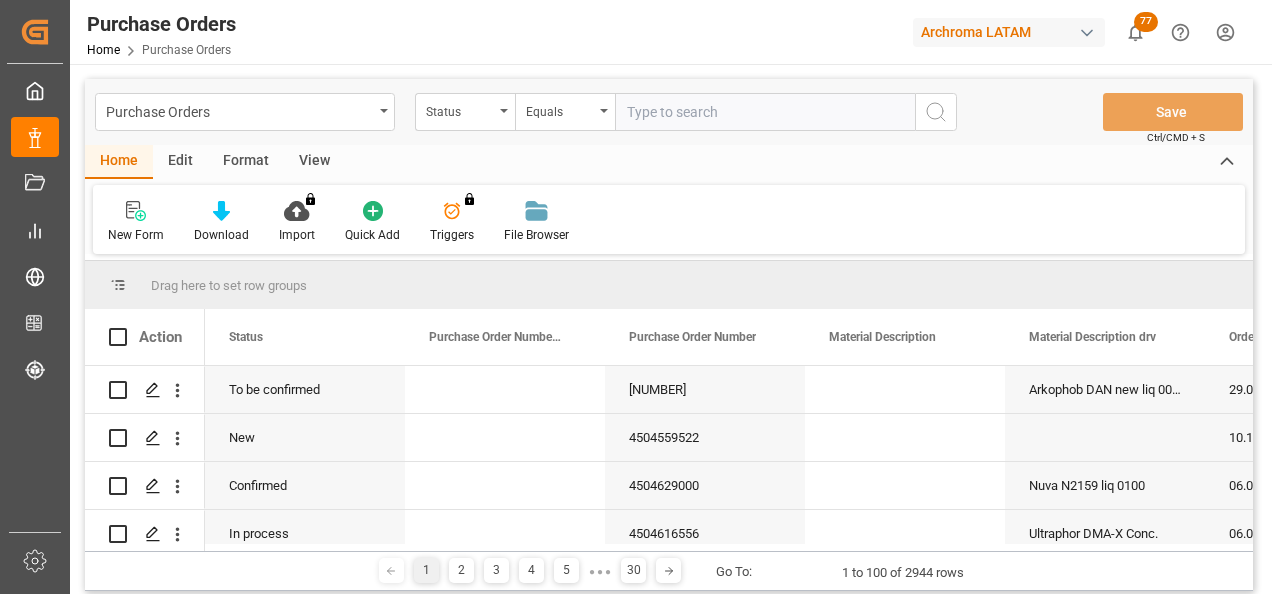 click on "Status" at bounding box center [465, 112] 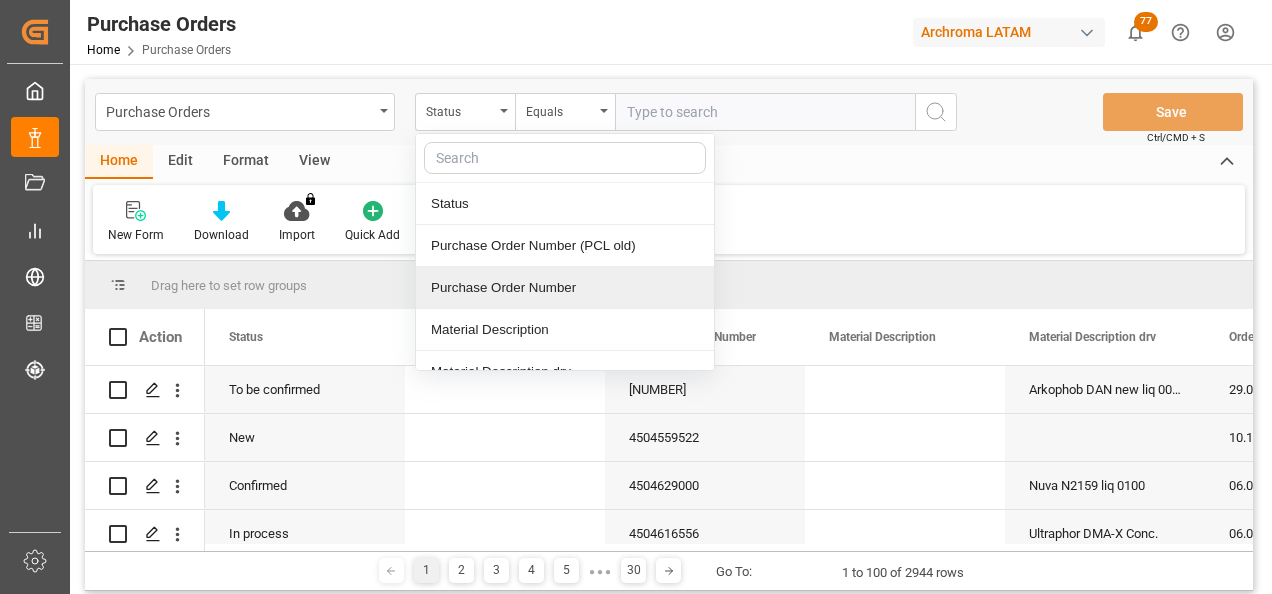 drag, startPoint x: 494, startPoint y: 285, endPoint x: 501, endPoint y: 274, distance: 13.038404 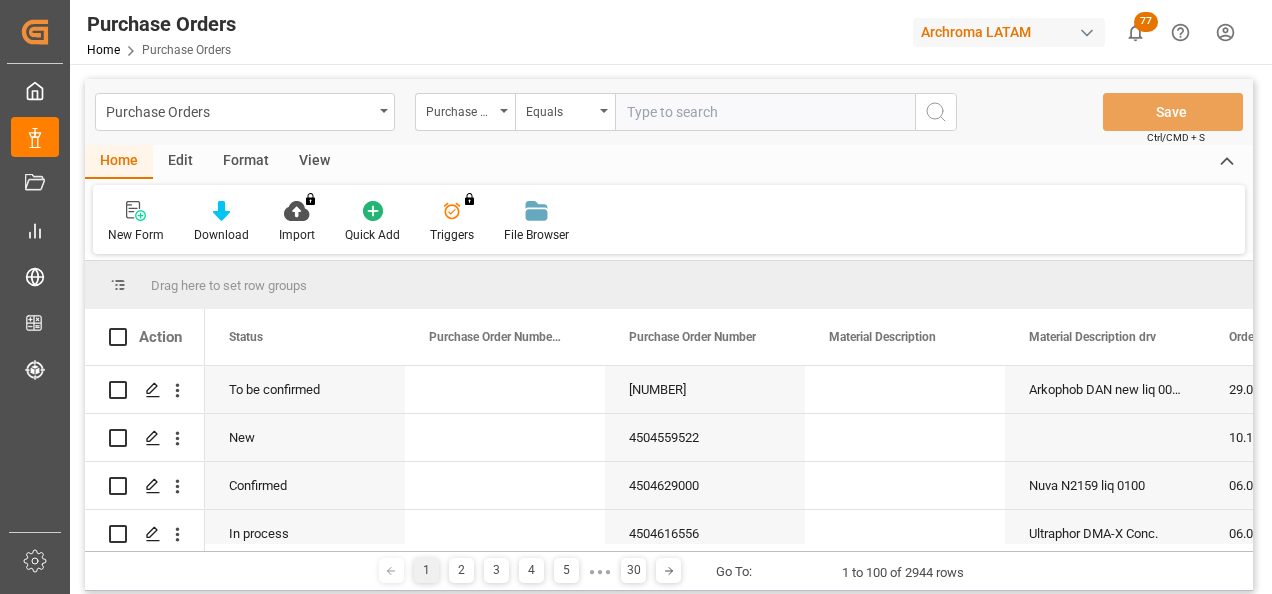 click at bounding box center (765, 112) 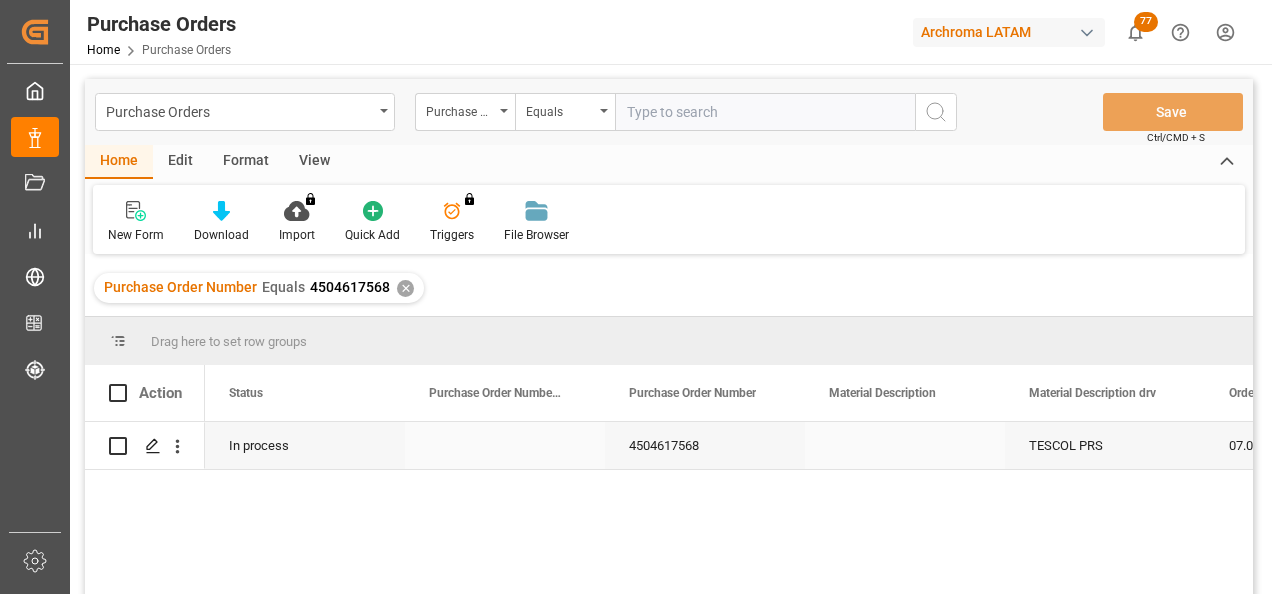 click at bounding box center (153, 446) 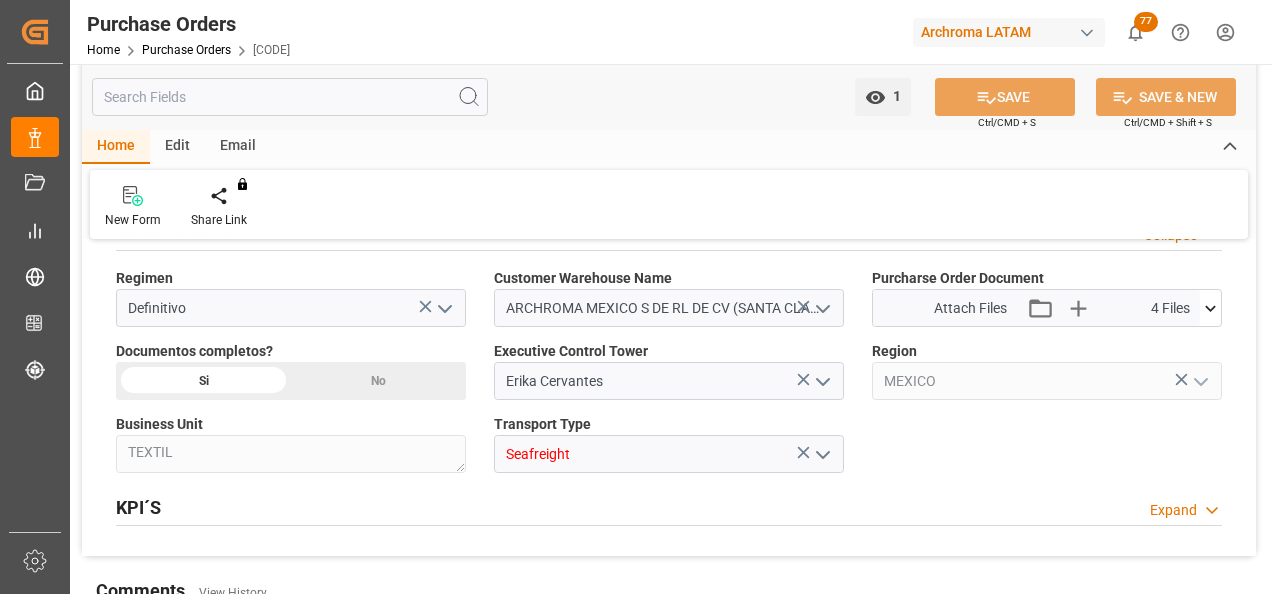 scroll, scrollTop: 1400, scrollLeft: 0, axis: vertical 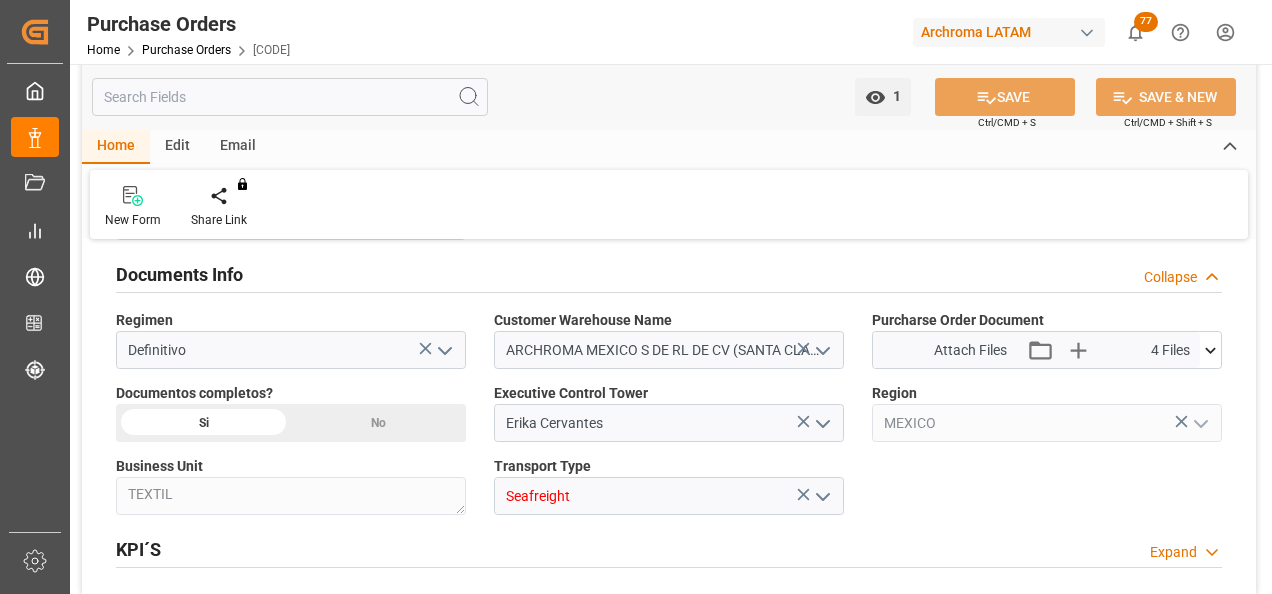 click at bounding box center (823, 351) 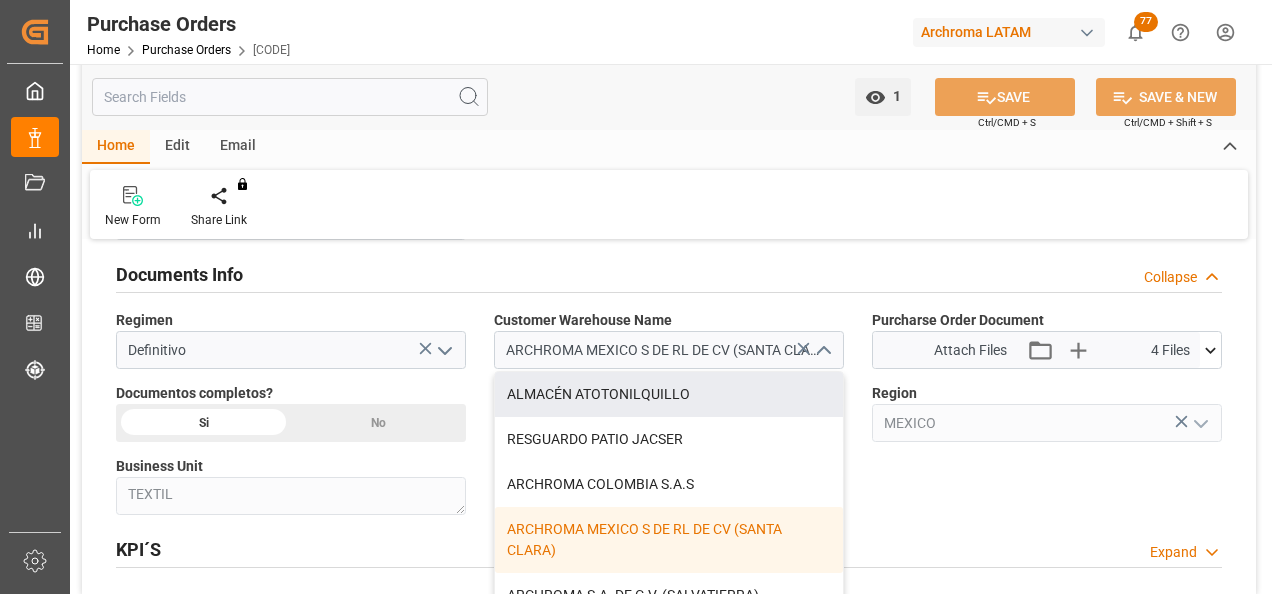 click on "ALMACÉN ATOTONILQUILLO" at bounding box center (669, 394) 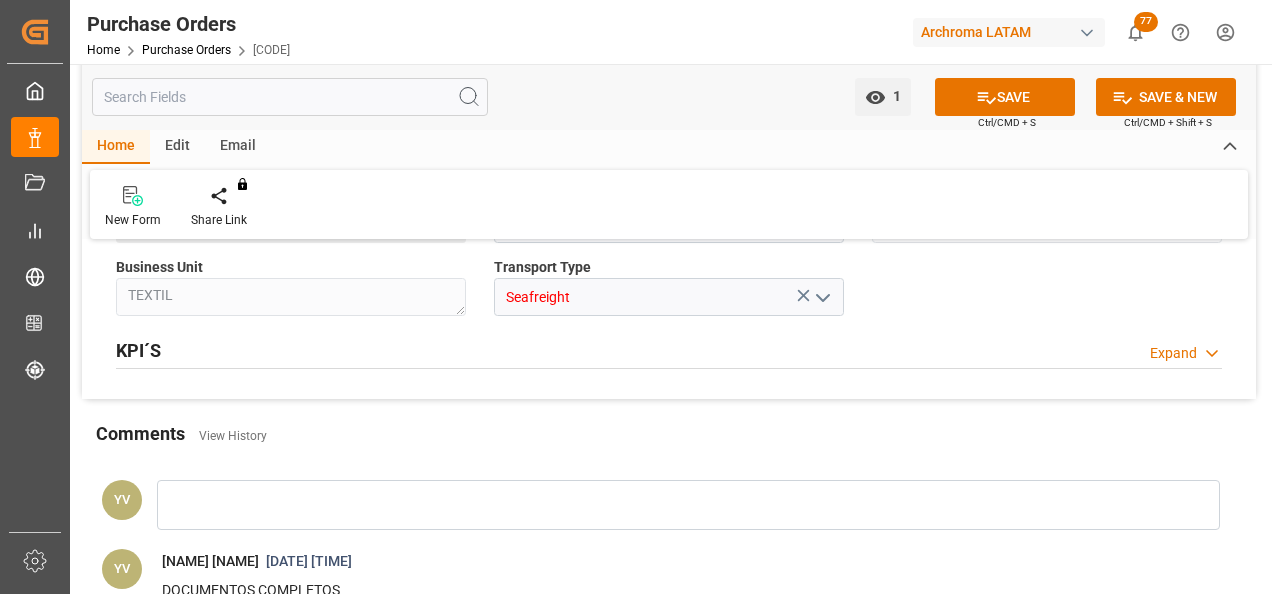 scroll, scrollTop: 1600, scrollLeft: 0, axis: vertical 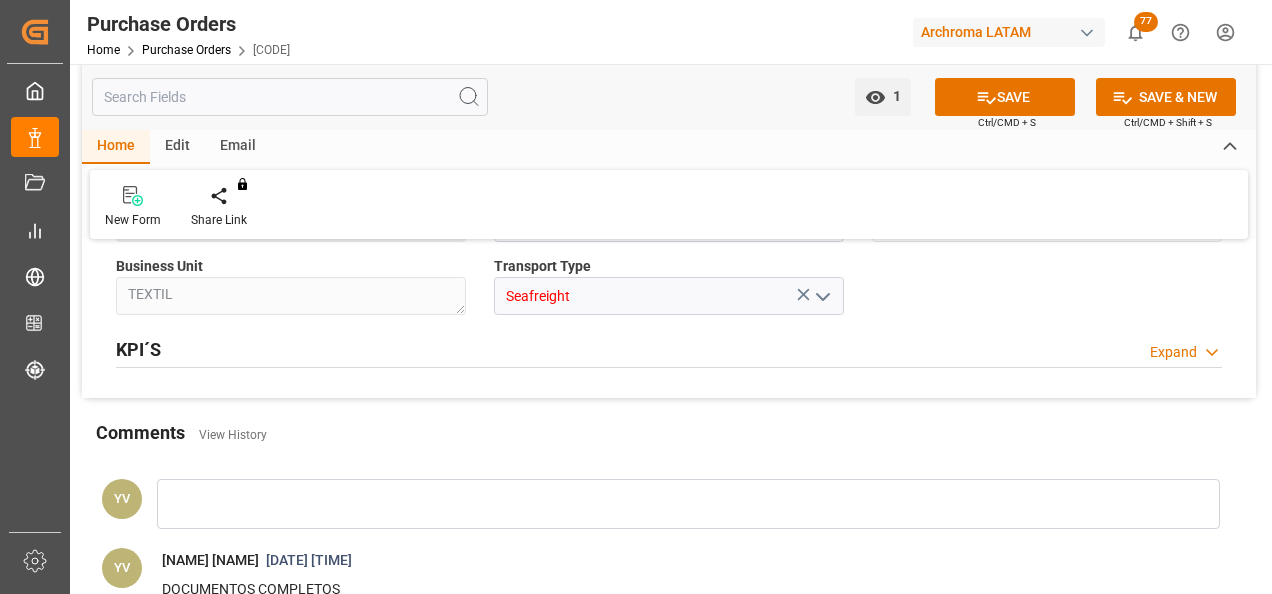 click at bounding box center (688, 504) 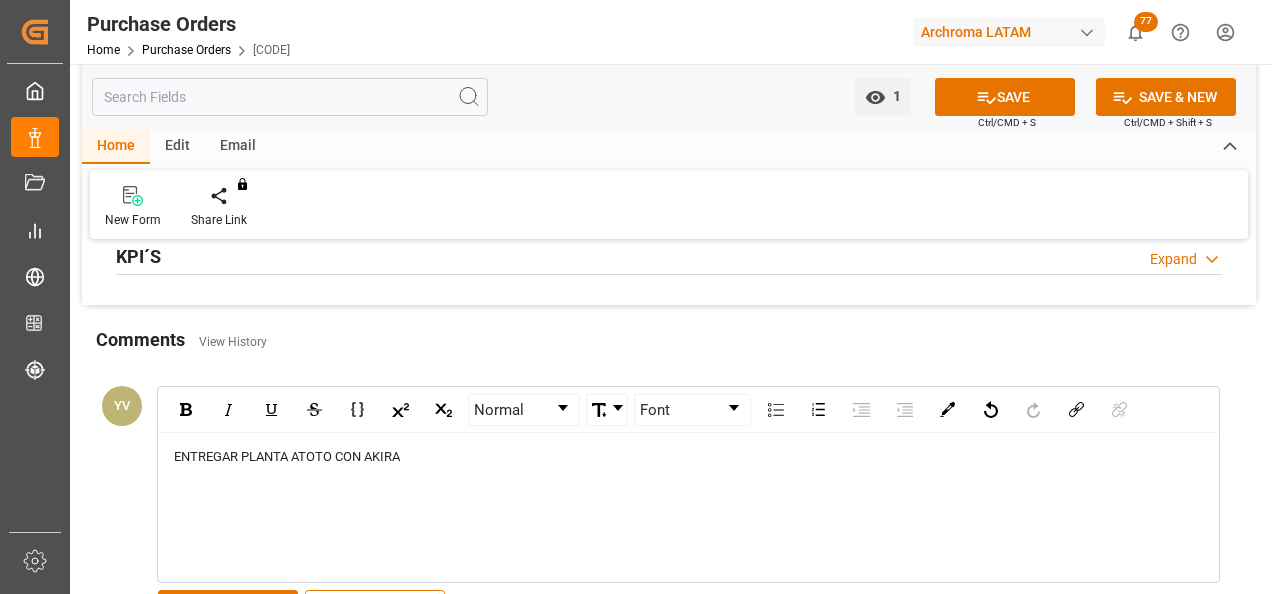 scroll, scrollTop: 1800, scrollLeft: 0, axis: vertical 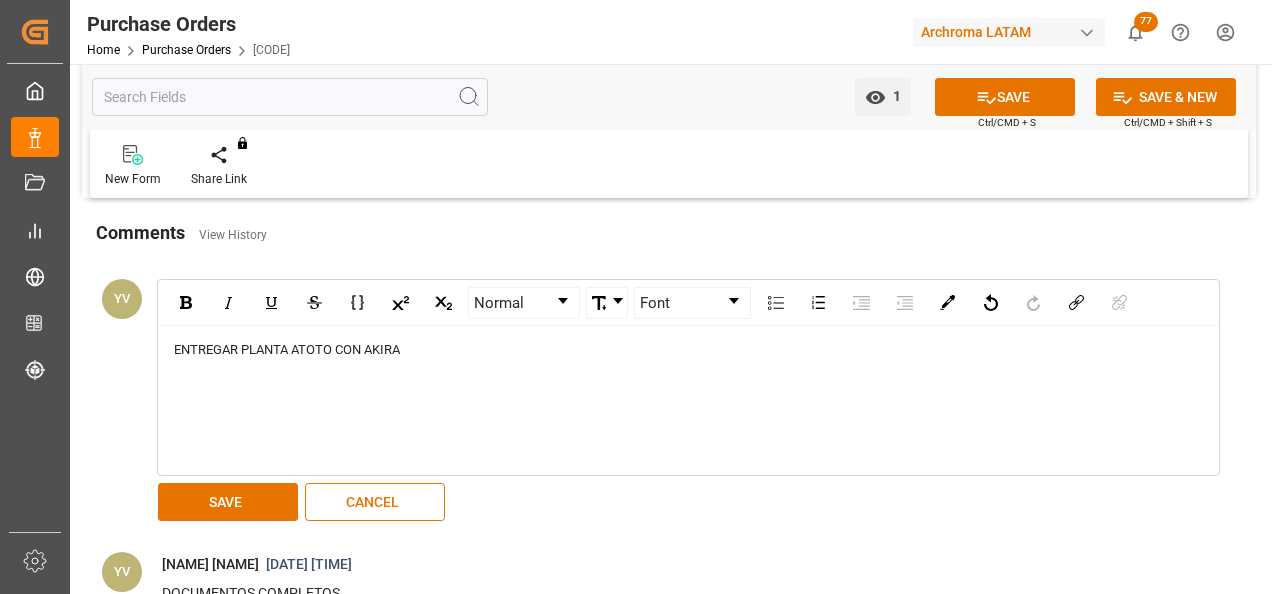 click on "SAVE" at bounding box center [228, 502] 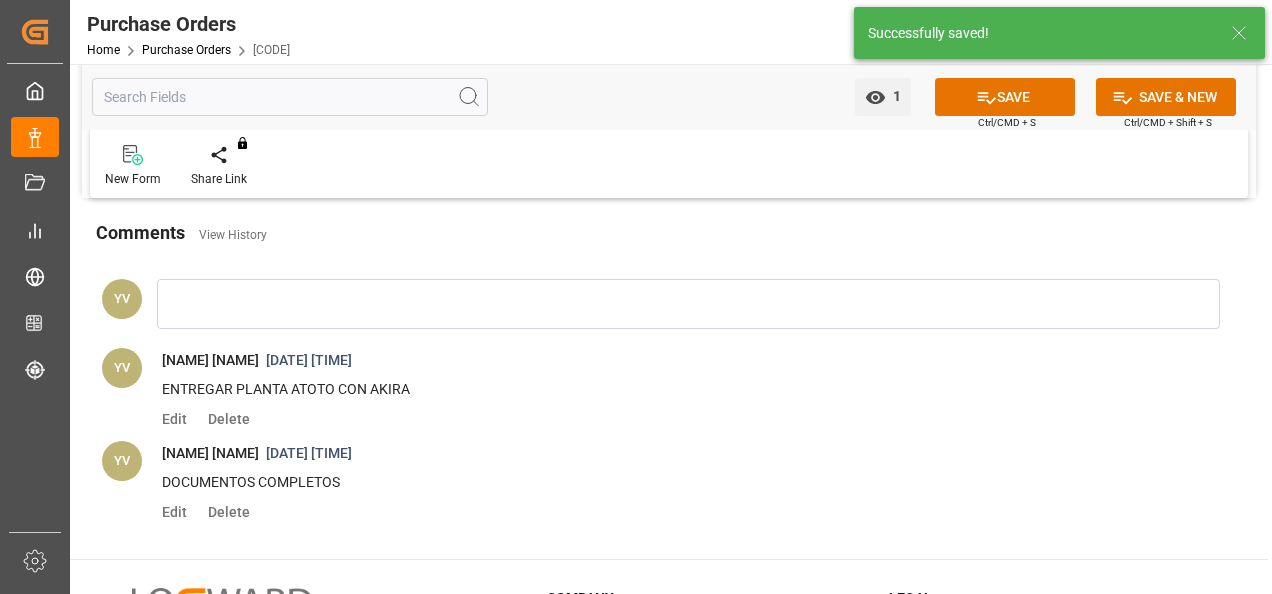click on "SAVE" at bounding box center (1005, 97) 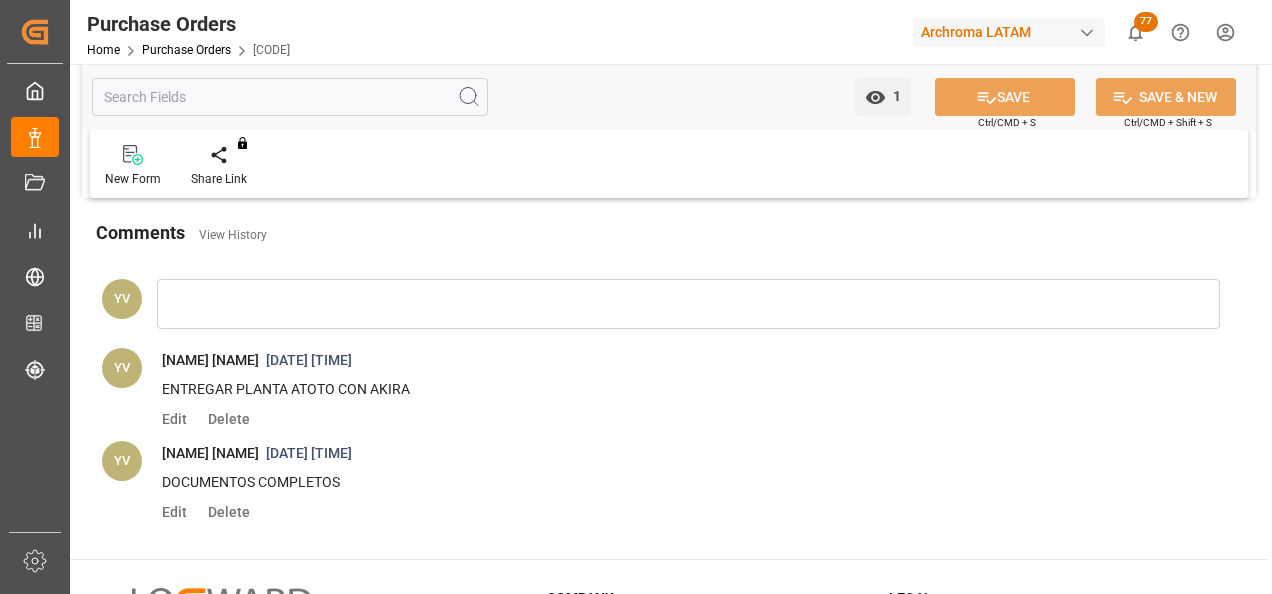 click on "Purchase Orders" at bounding box center (186, 50) 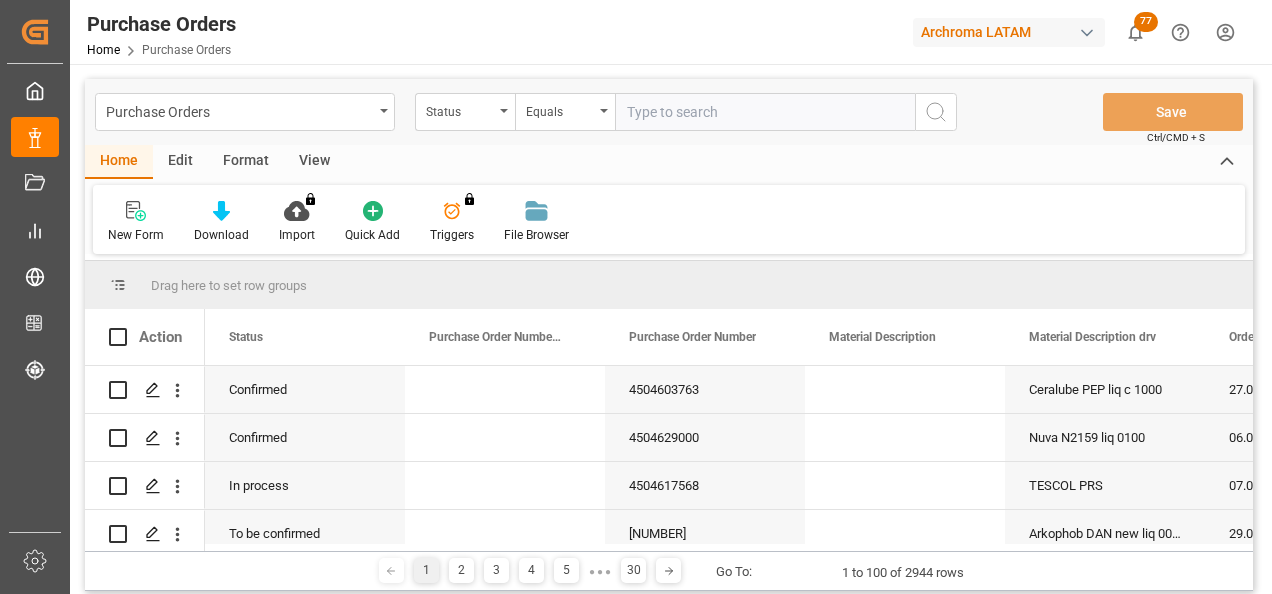 click on "Status" at bounding box center [465, 112] 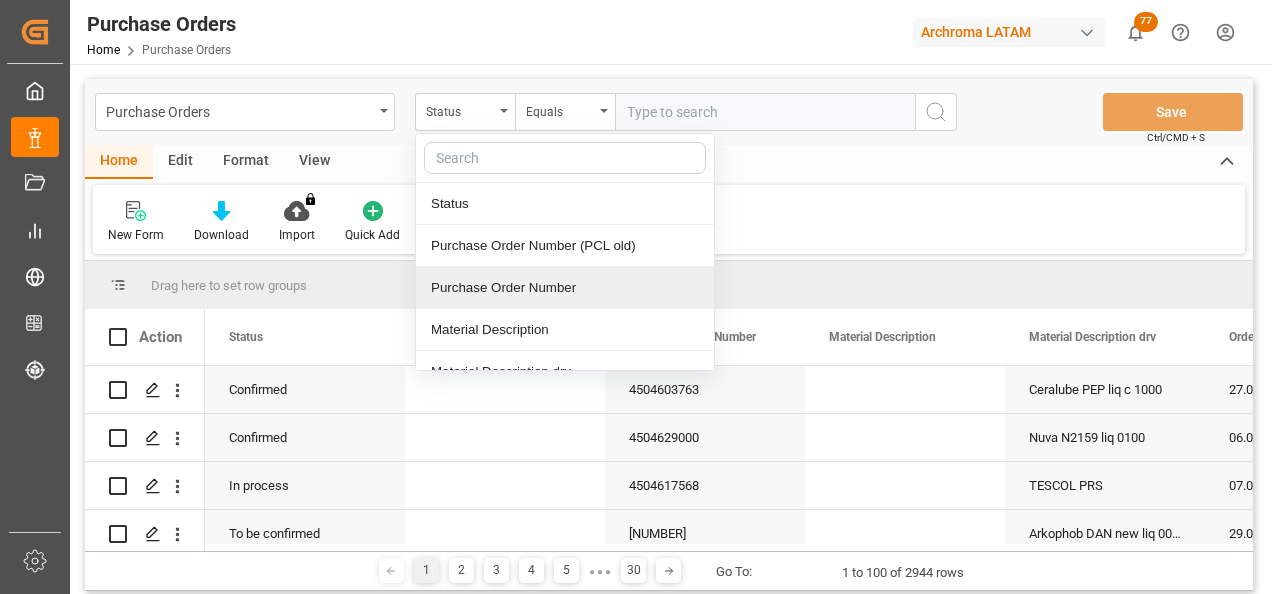 click on "Purchase Order Number" at bounding box center [565, 288] 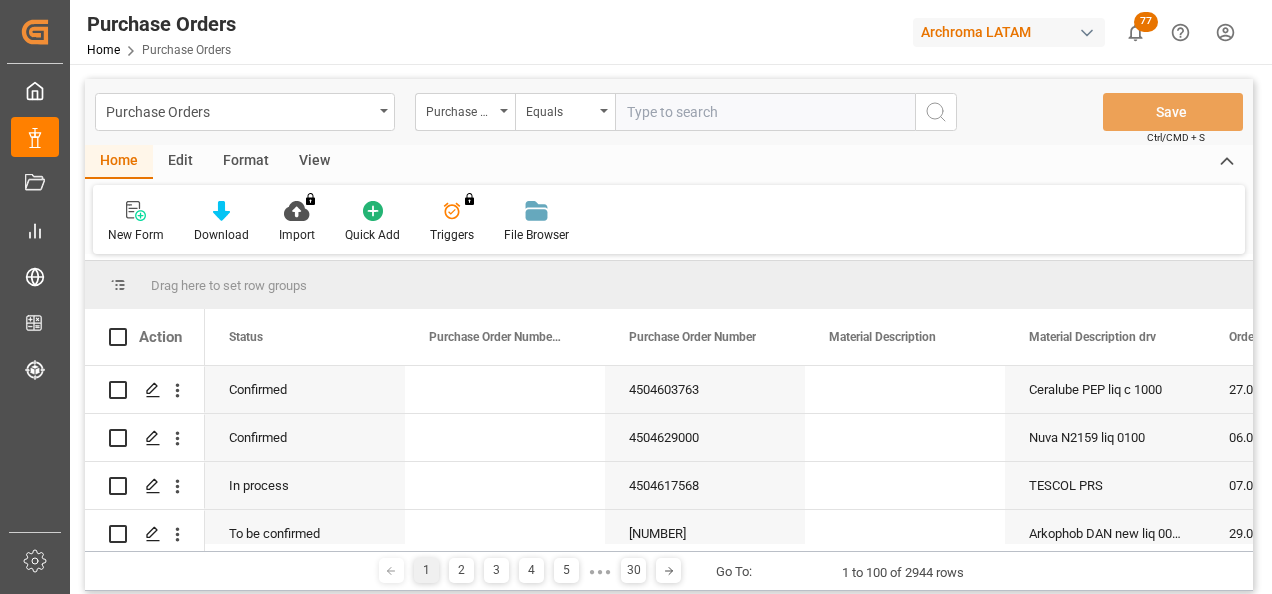 click at bounding box center (765, 112) 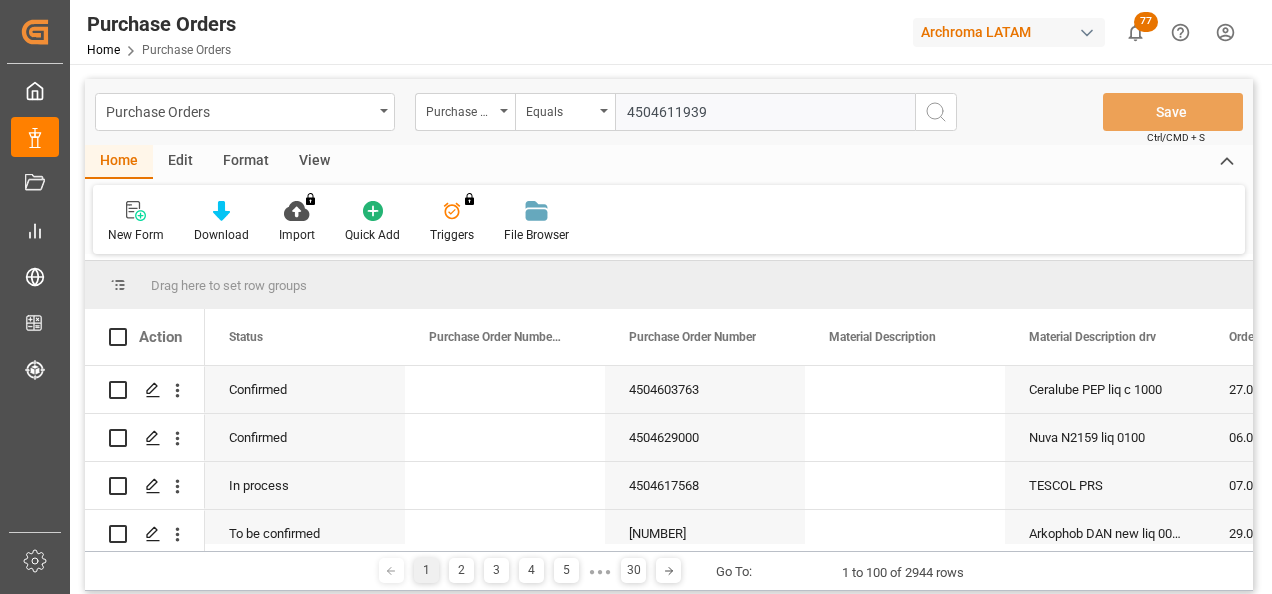 type 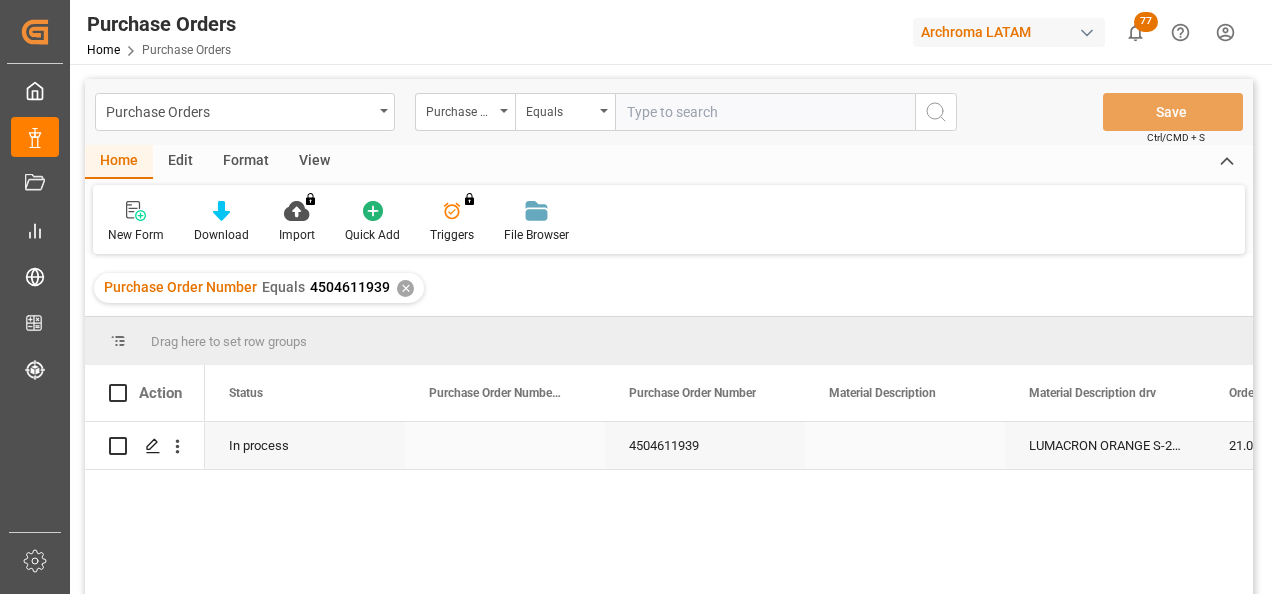 click at bounding box center [153, 446] 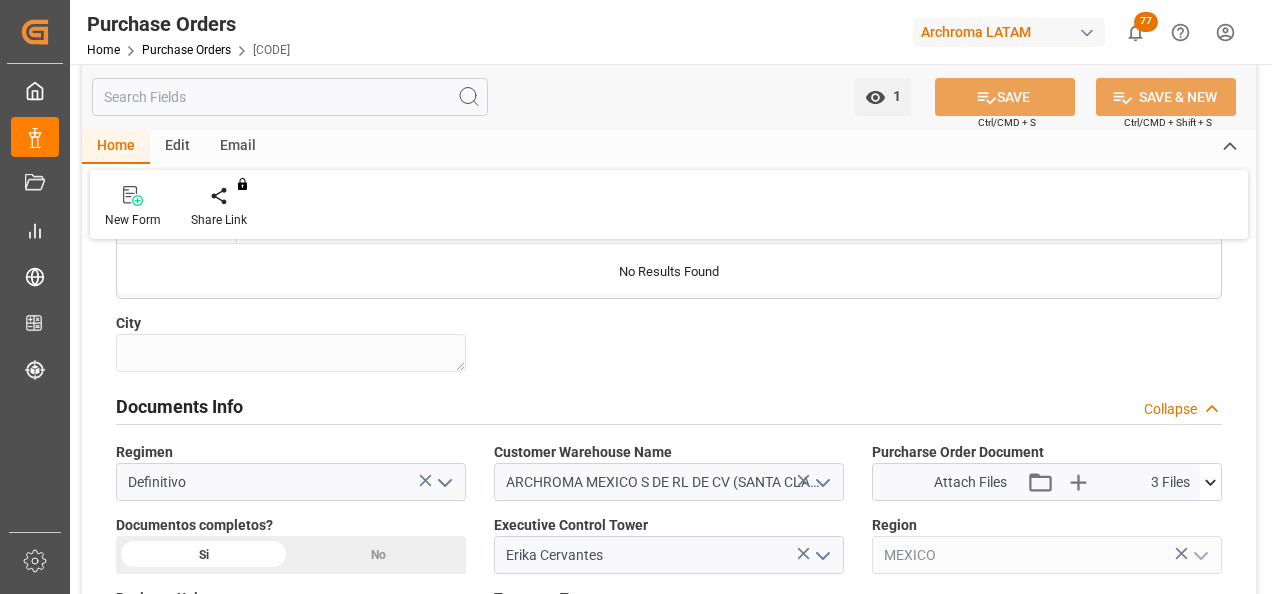 scroll, scrollTop: 1300, scrollLeft: 0, axis: vertical 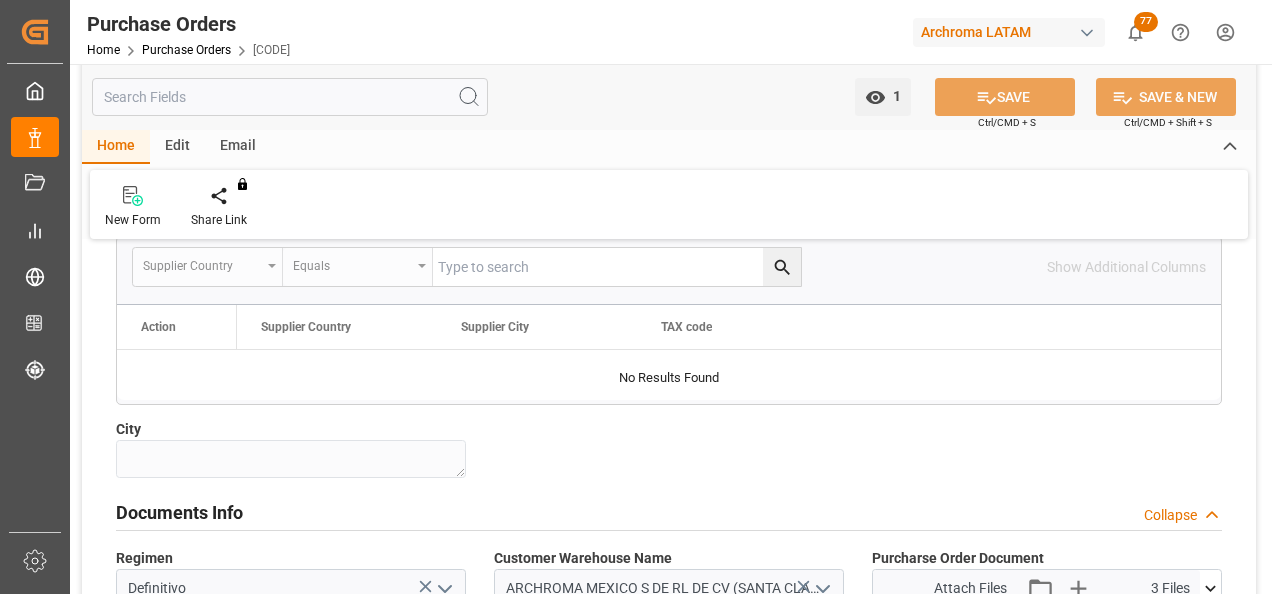 click on "Purchase Orders" at bounding box center [186, 50] 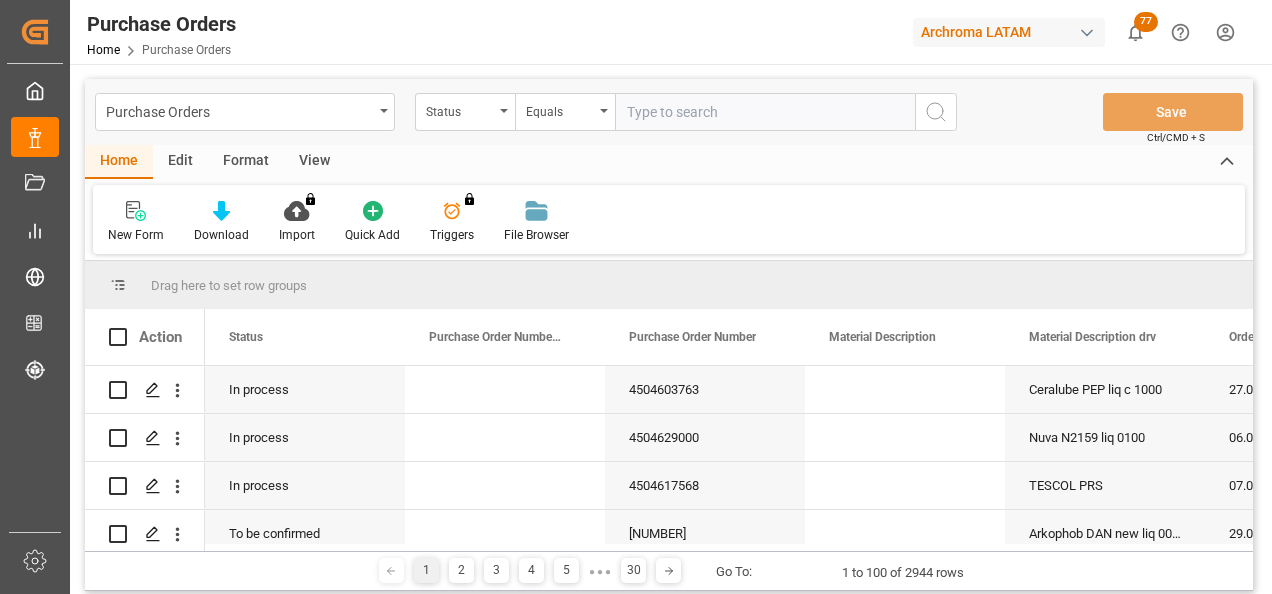 click on "Status" at bounding box center (460, 109) 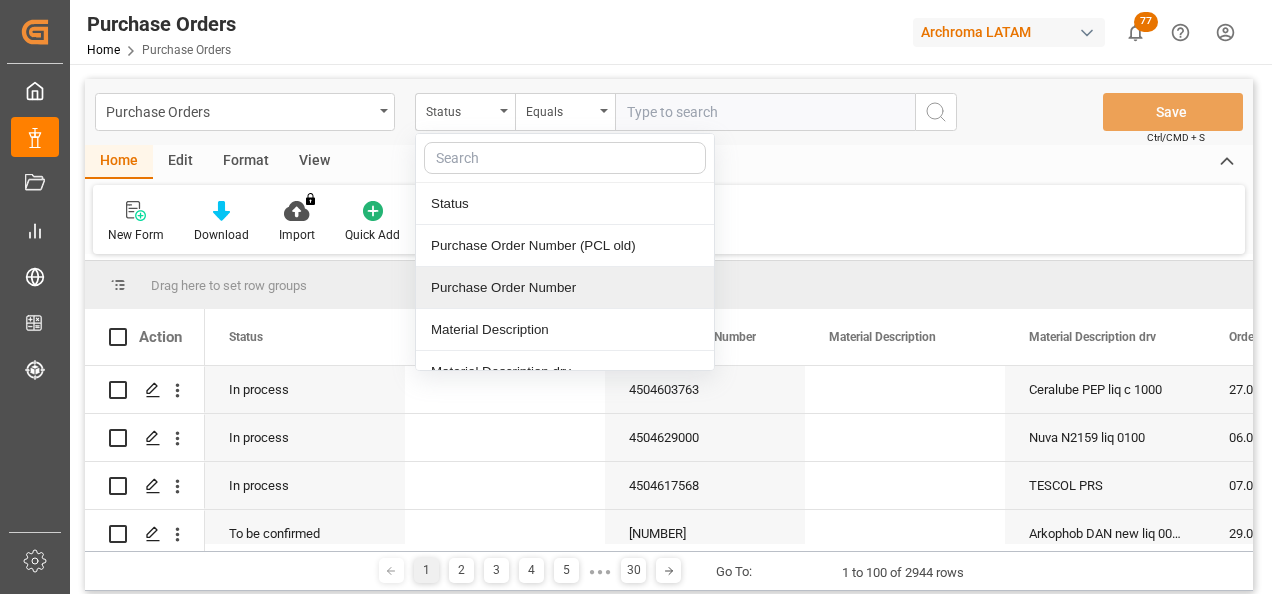 click on "Purchase Order Number" at bounding box center [565, 288] 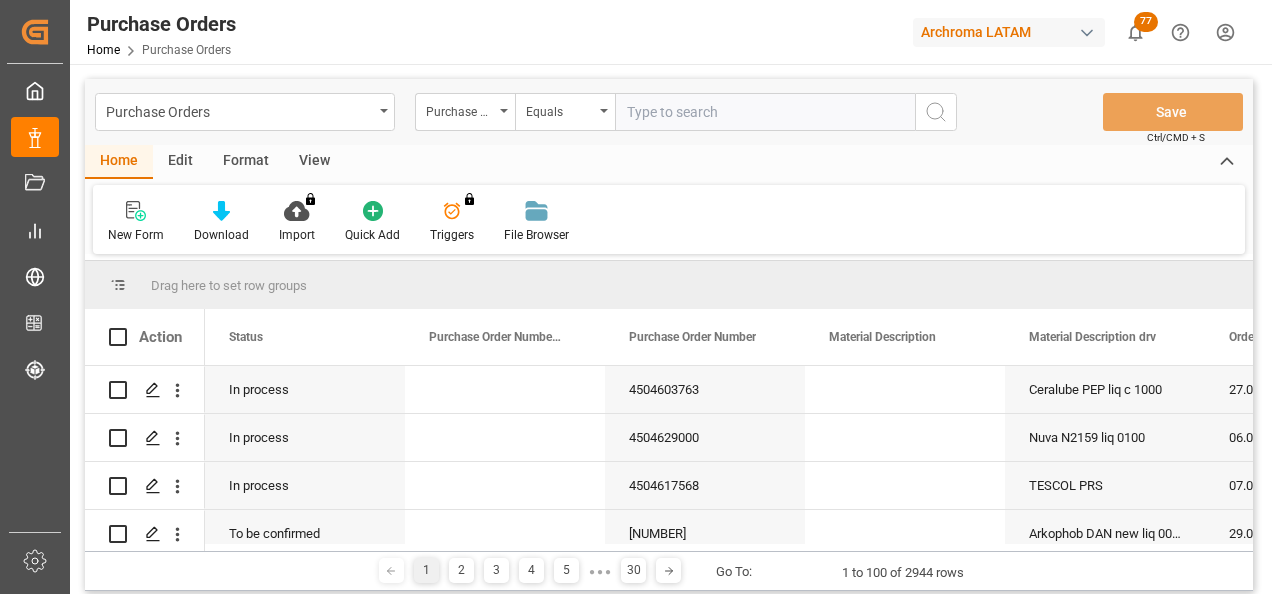 click at bounding box center (765, 112) 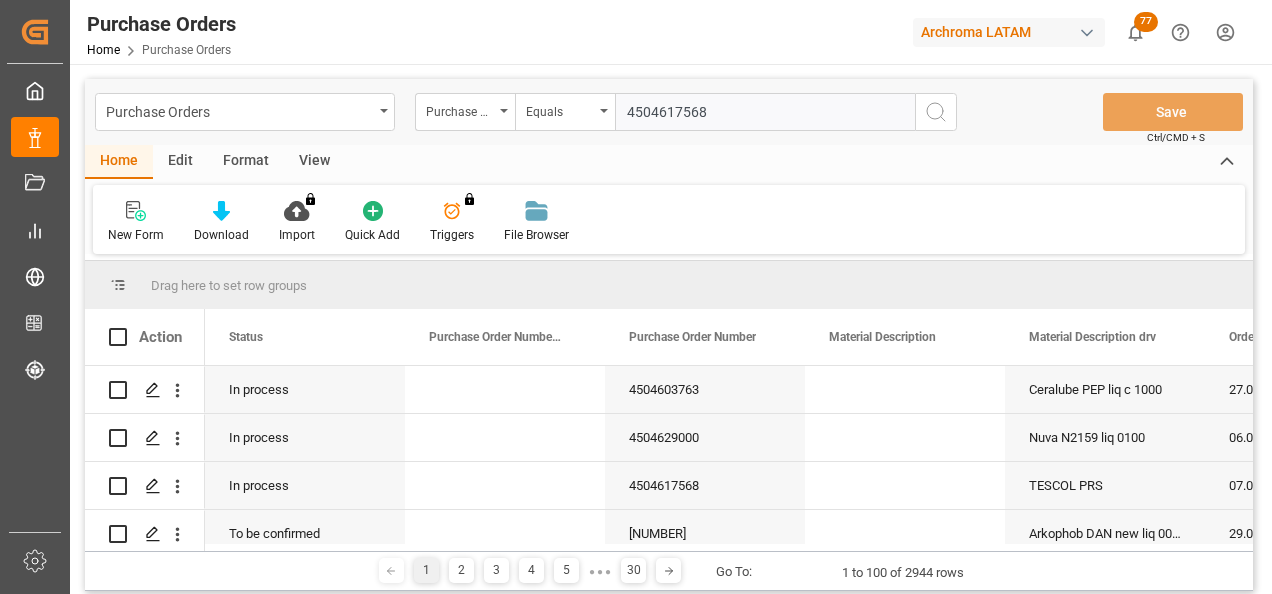 type 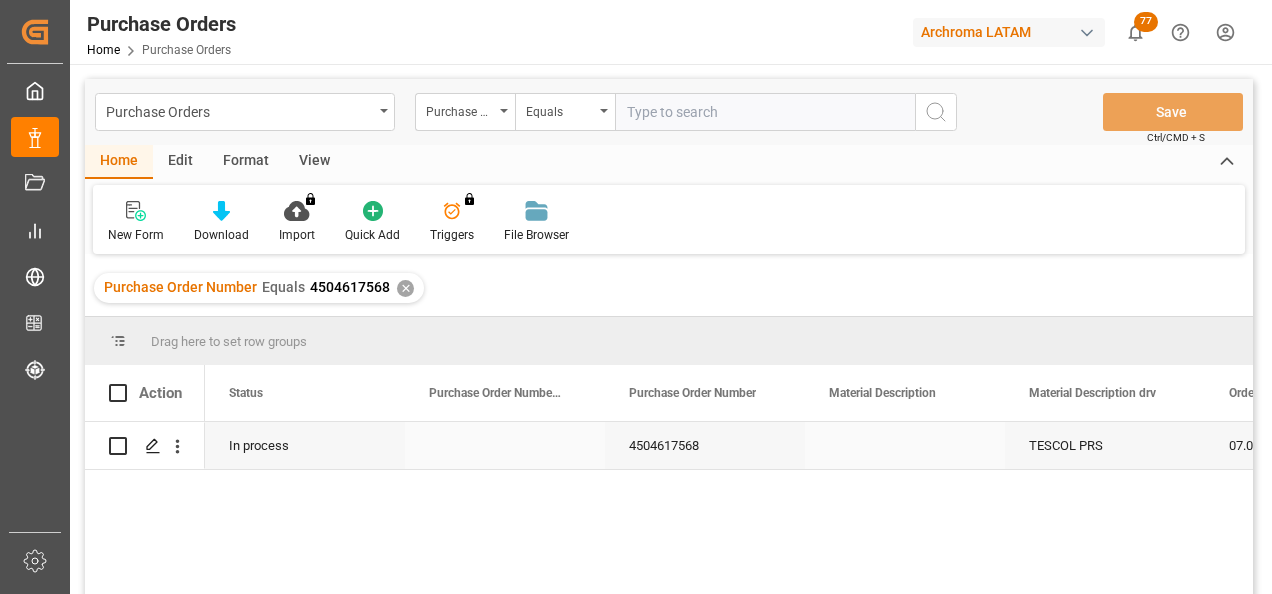 click at bounding box center (177, 446) 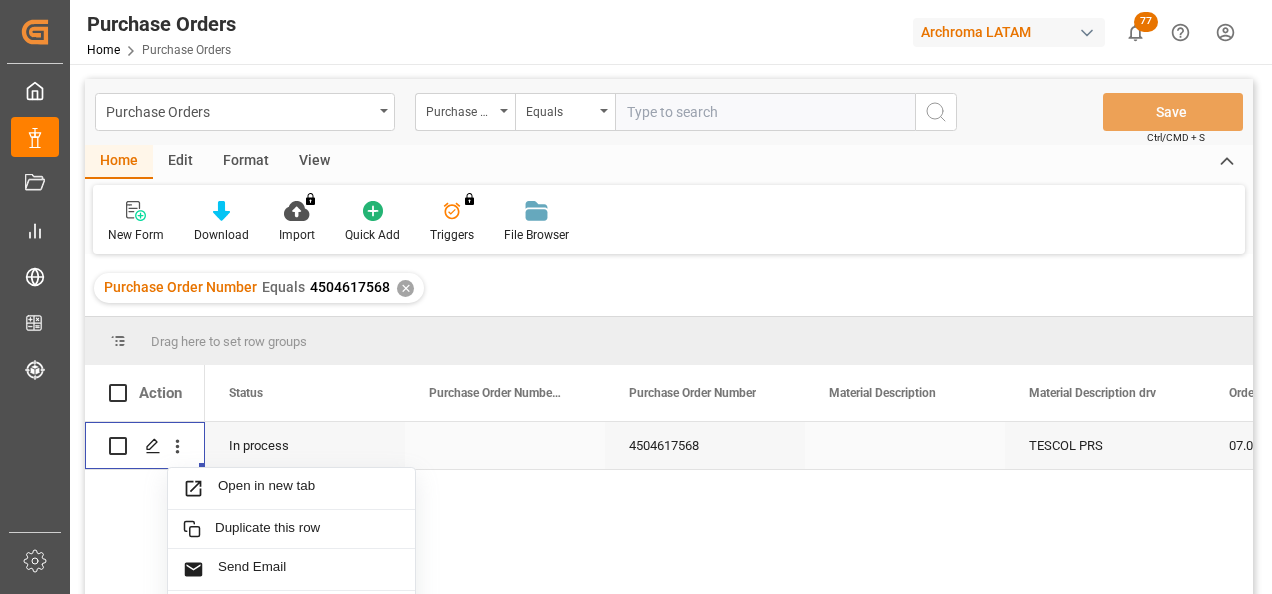 click at bounding box center [153, 446] 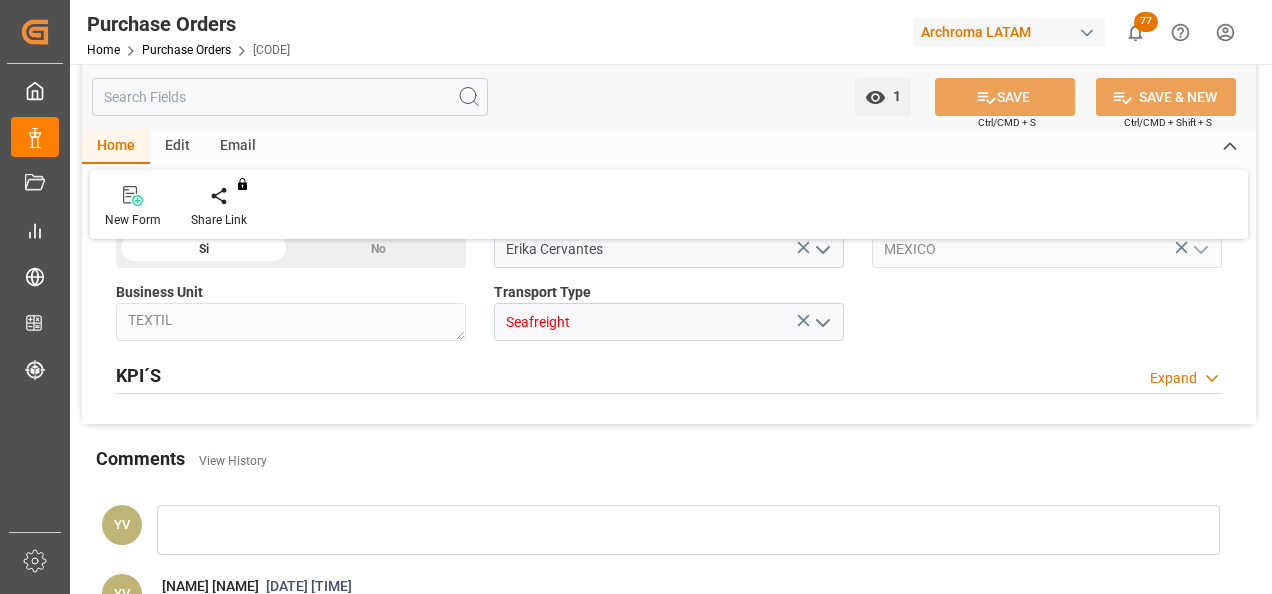 scroll, scrollTop: 1700, scrollLeft: 0, axis: vertical 